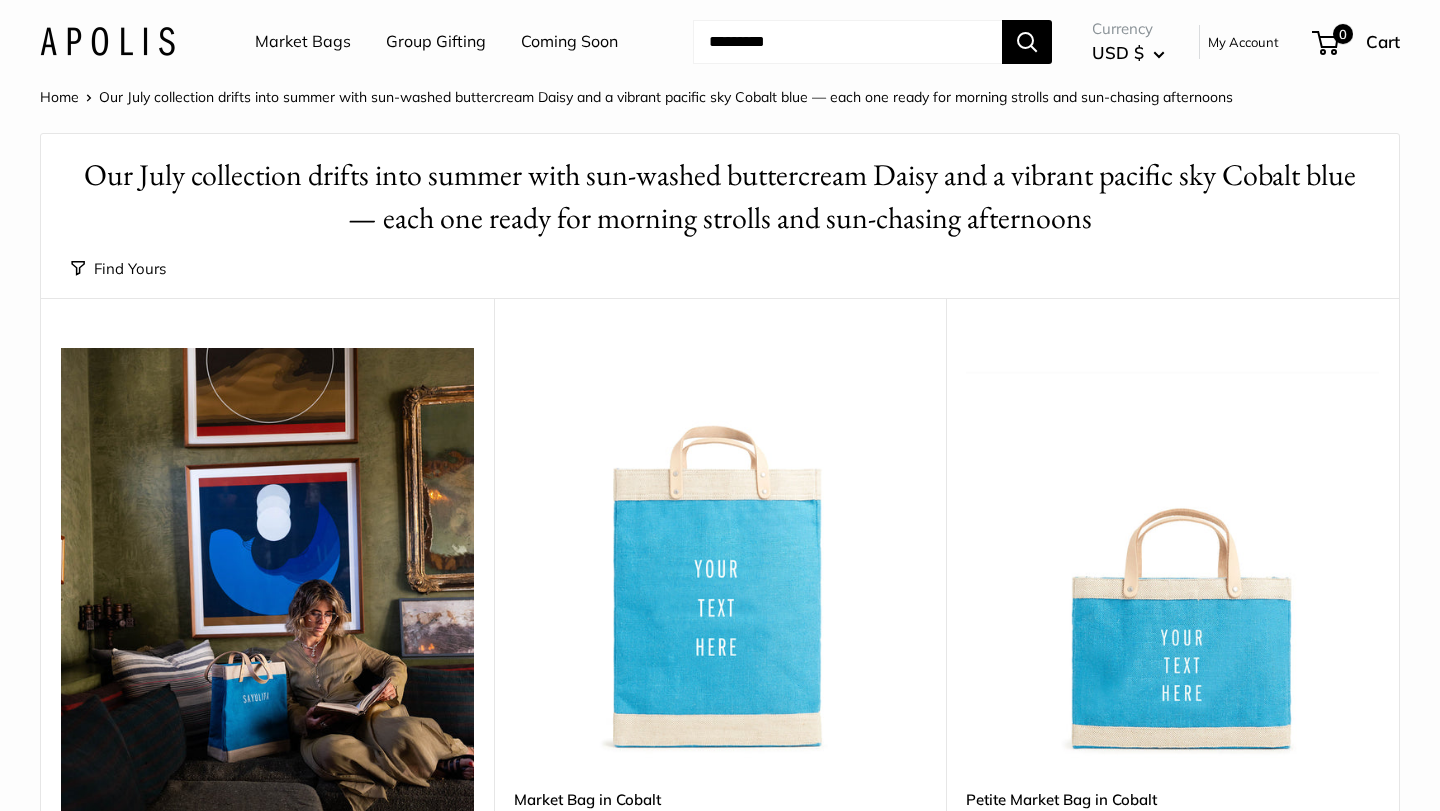 scroll, scrollTop: 645, scrollLeft: 0, axis: vertical 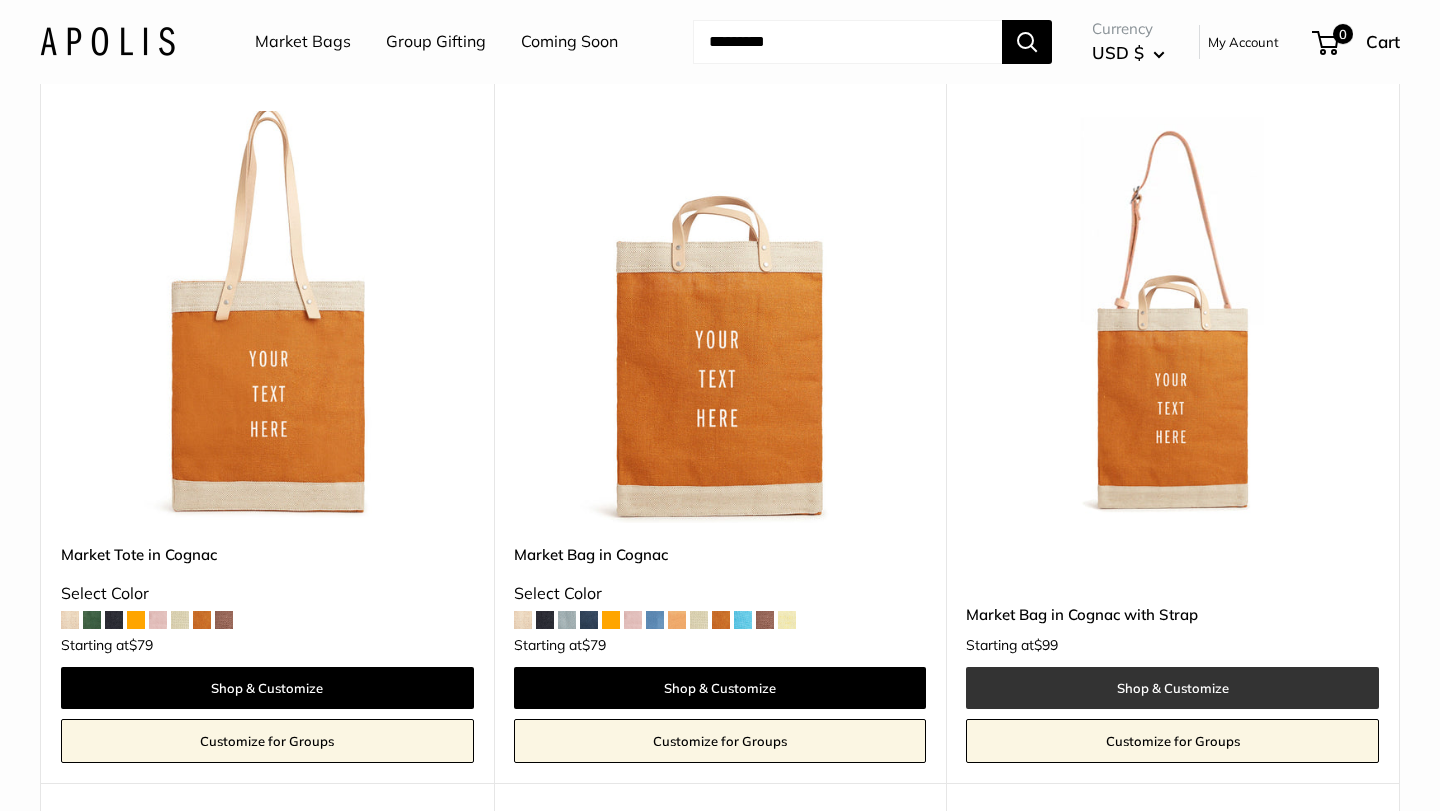 click on "Shop & Customize" at bounding box center (1172, 688) 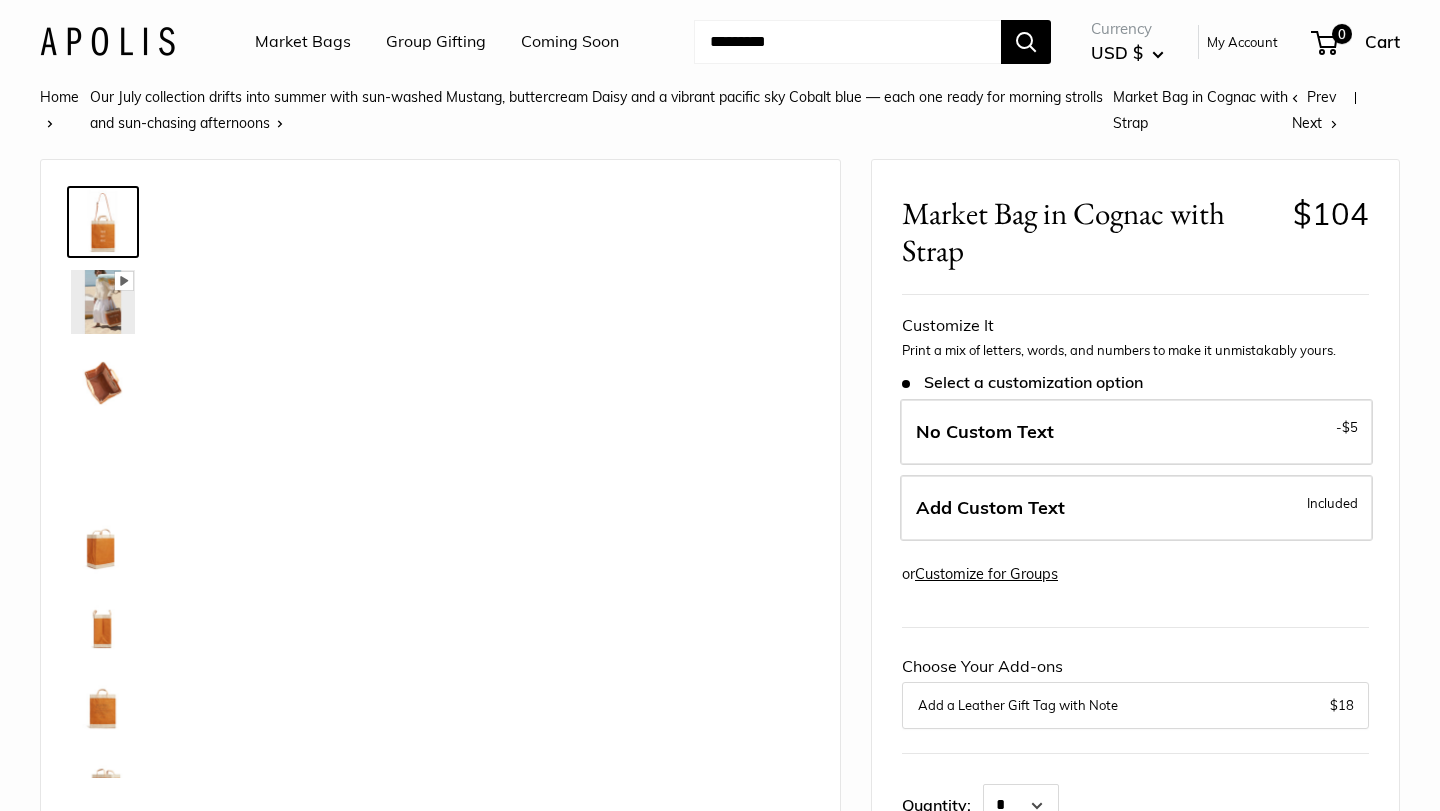 scroll, scrollTop: 0, scrollLeft: 0, axis: both 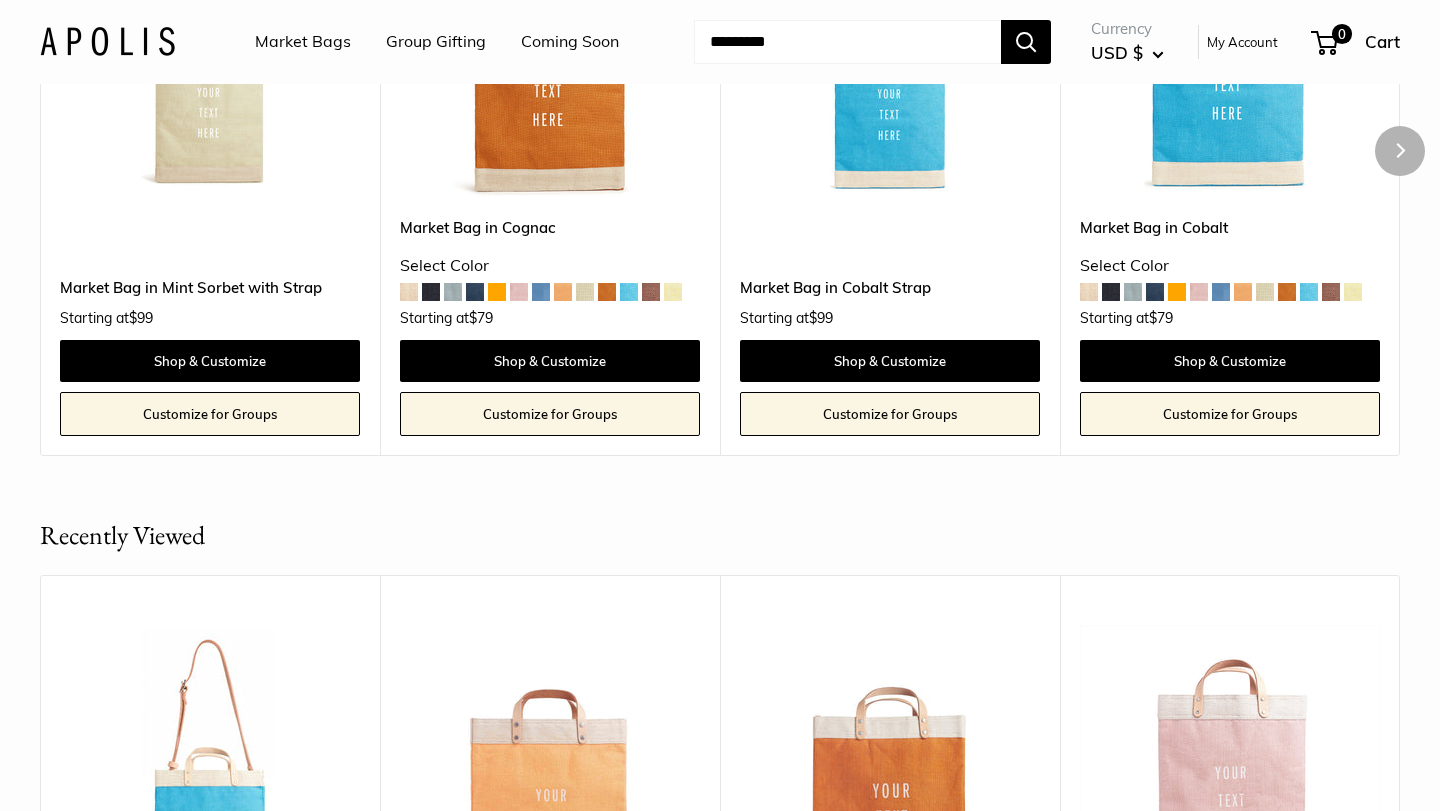 click at bounding box center [475, 292] 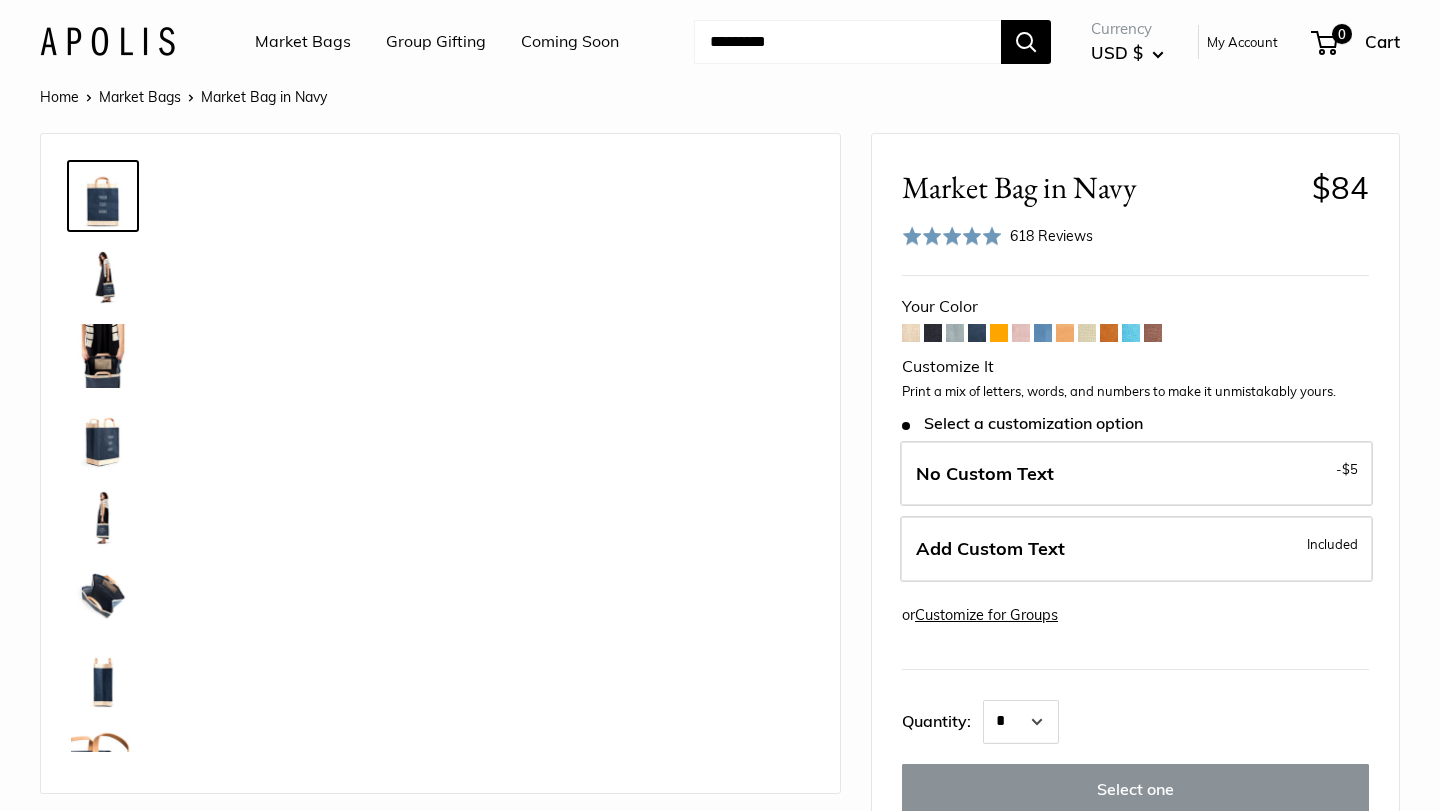 scroll, scrollTop: 0, scrollLeft: 0, axis: both 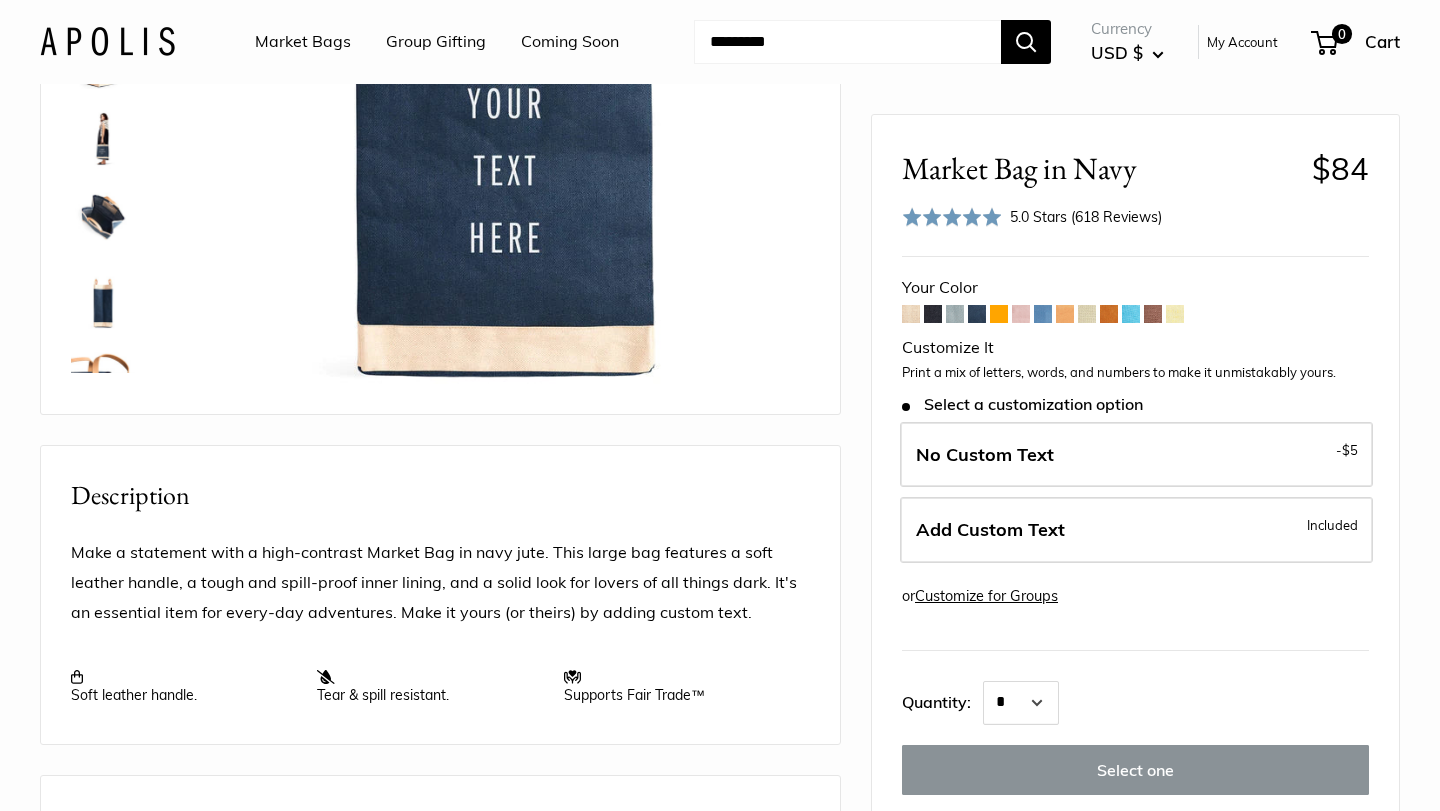 click at bounding box center [1153, 314] 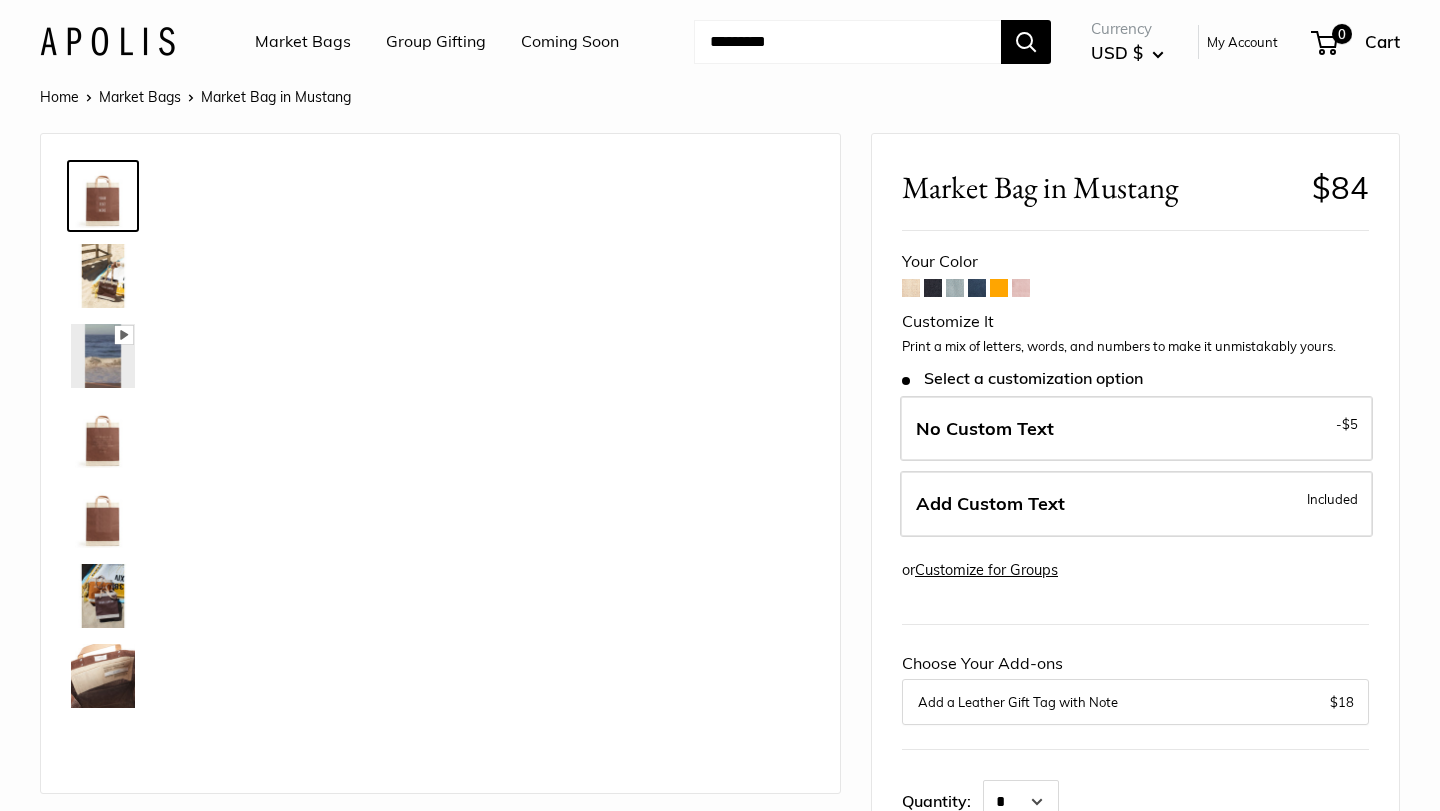 scroll, scrollTop: 0, scrollLeft: 0, axis: both 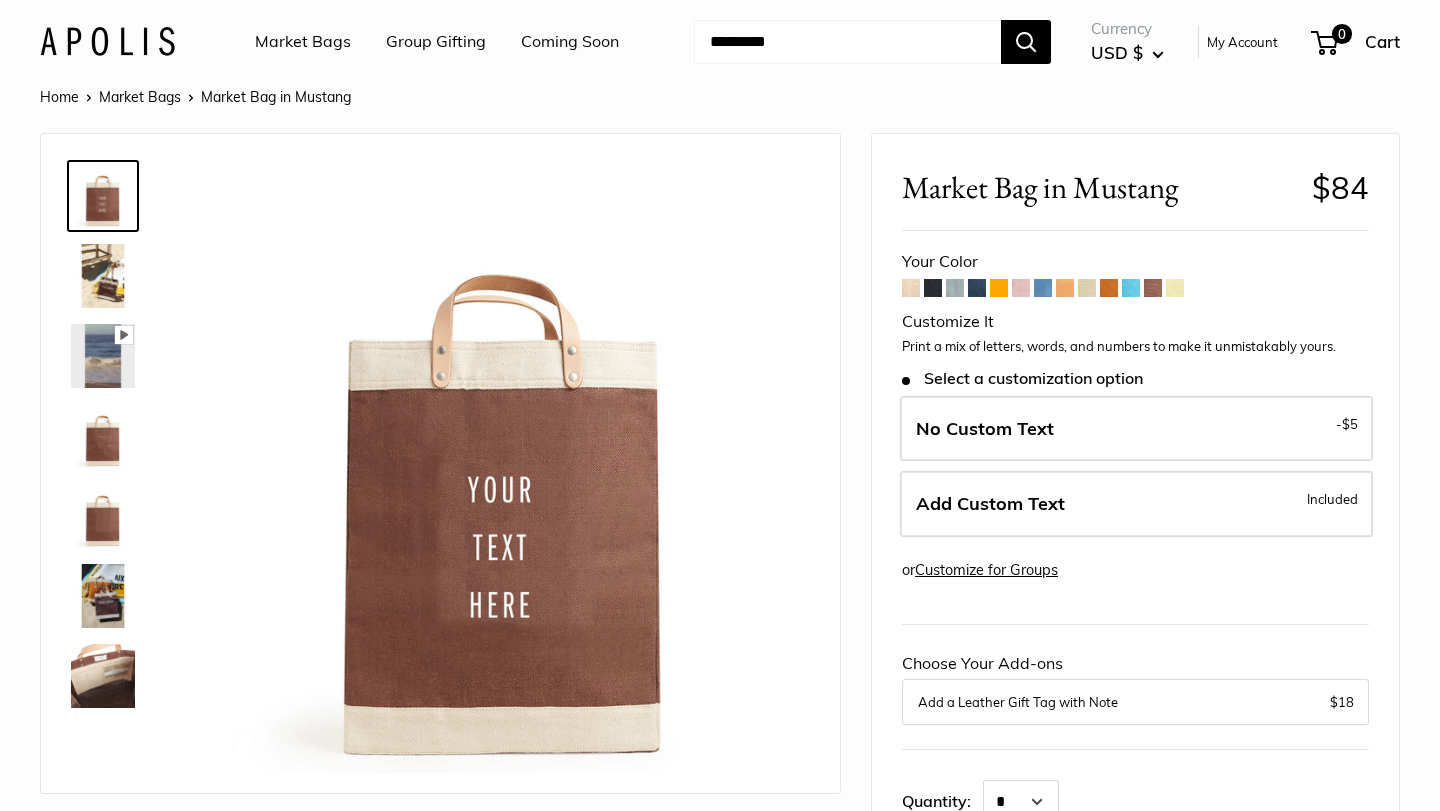 click at bounding box center [1109, 288] 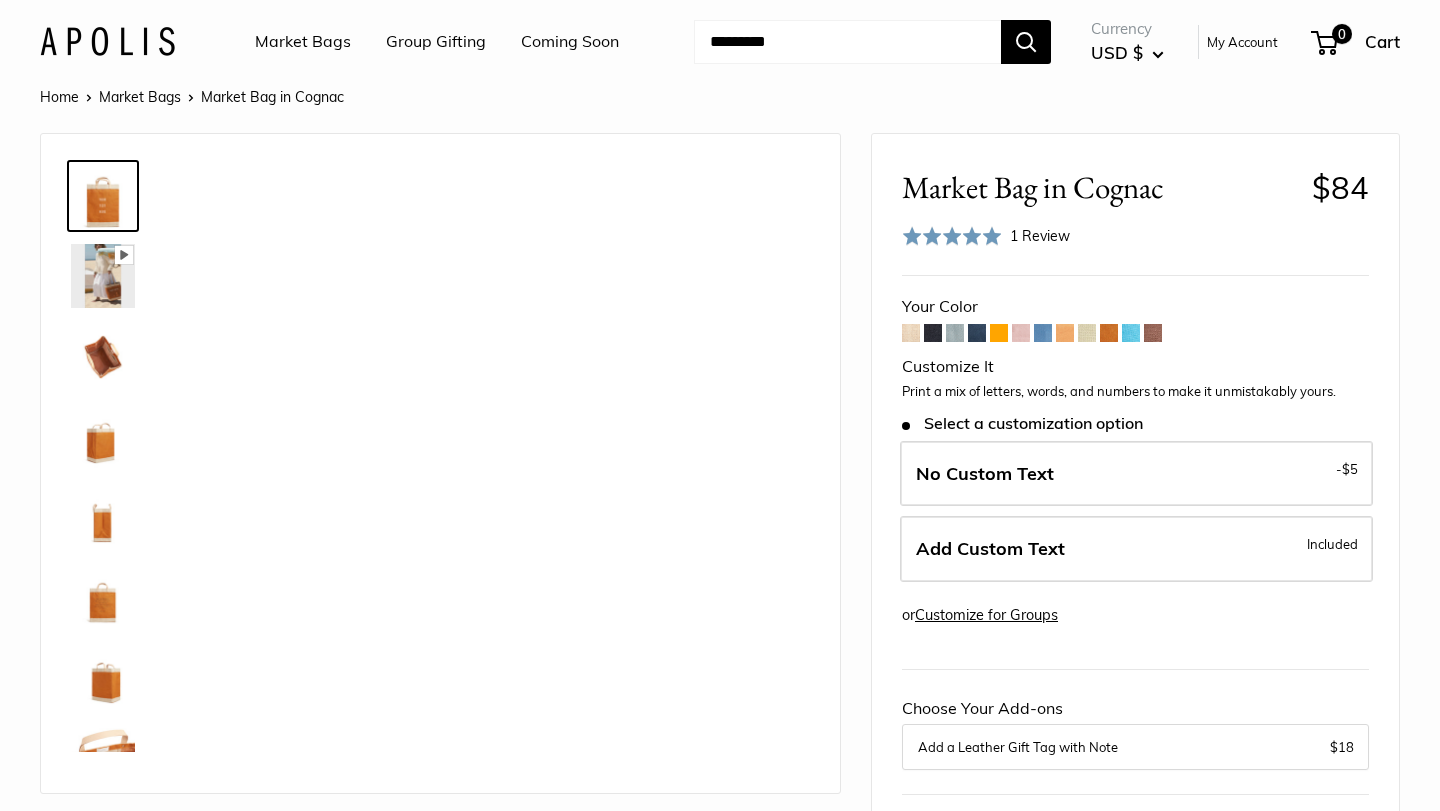 scroll, scrollTop: 0, scrollLeft: 0, axis: both 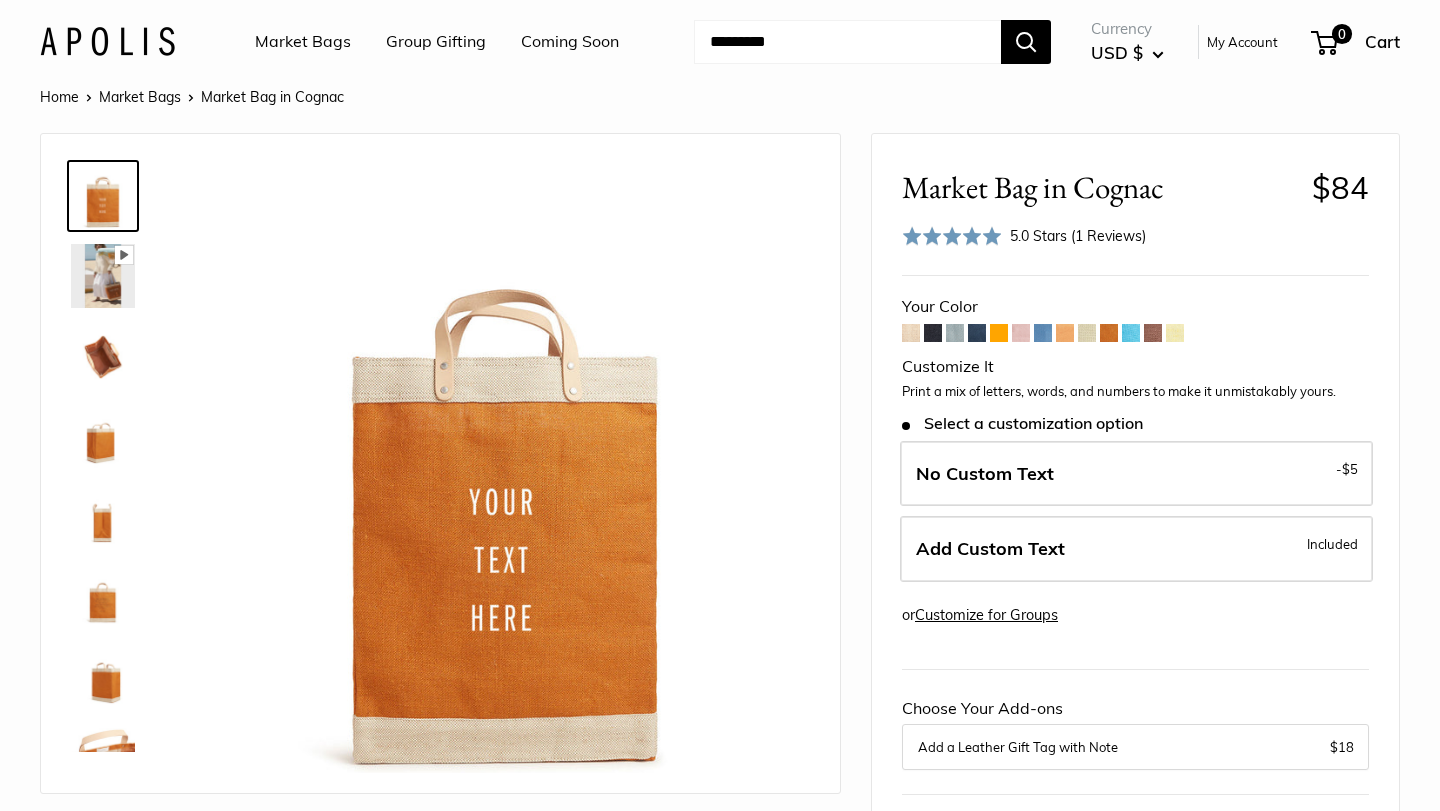 click at bounding box center (911, 333) 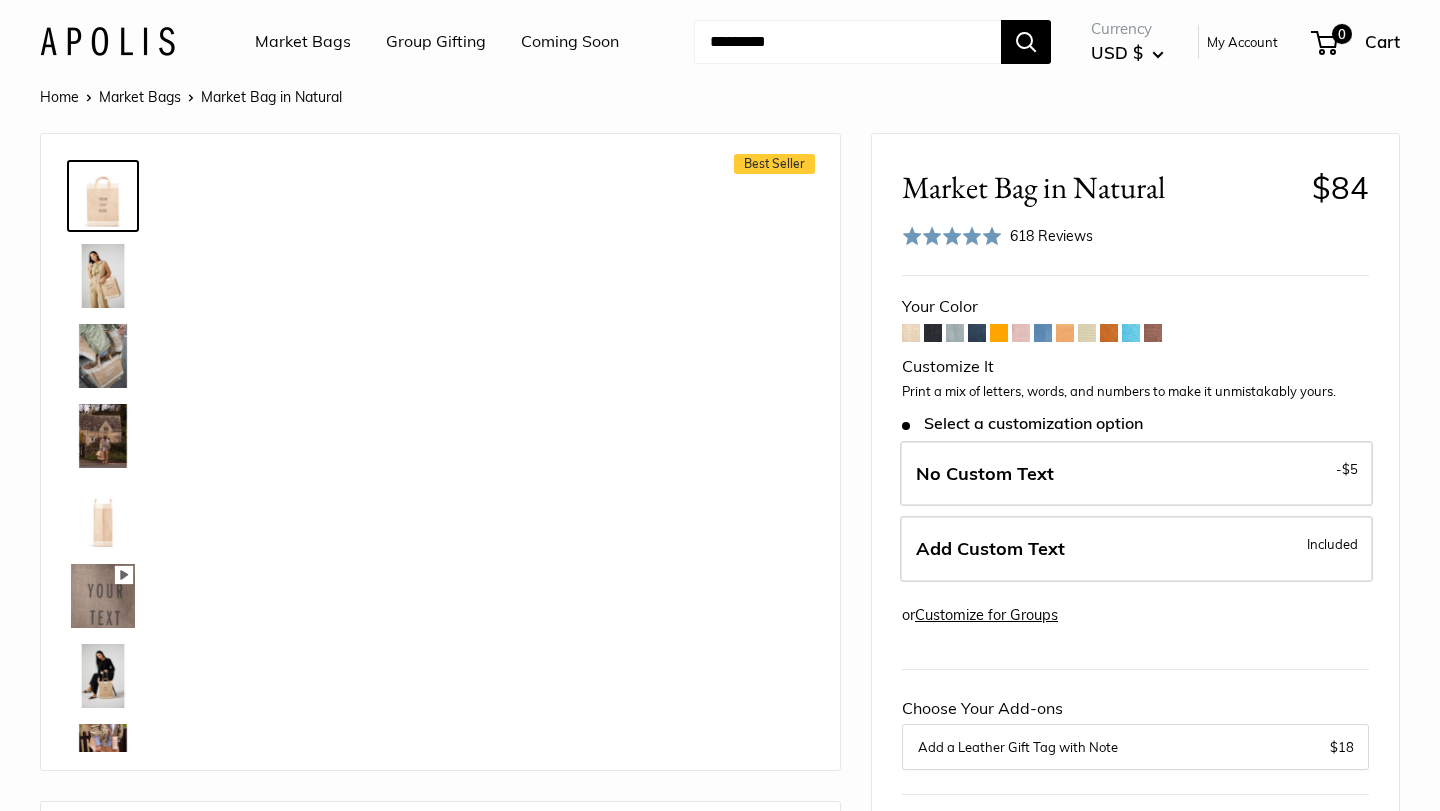 scroll, scrollTop: 0, scrollLeft: 0, axis: both 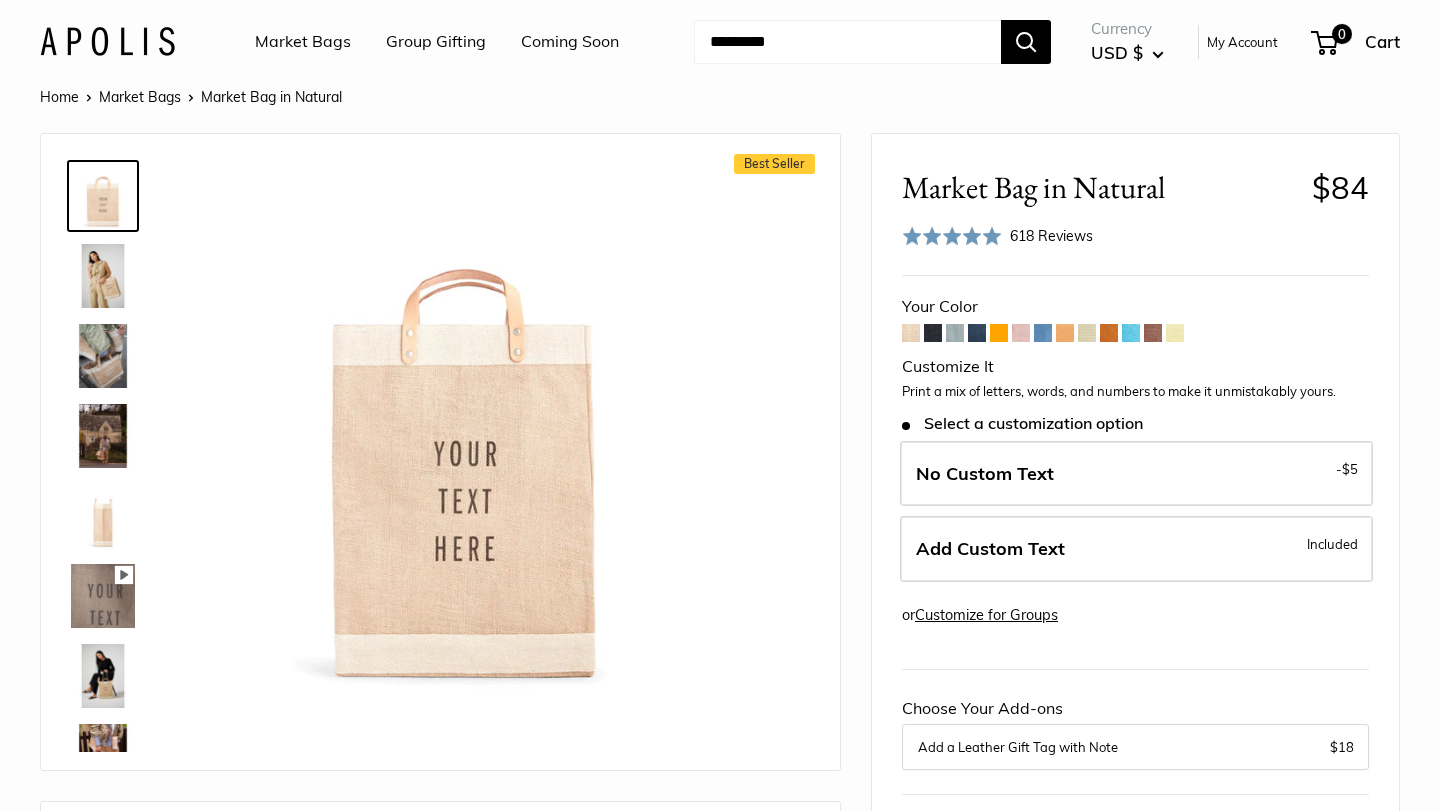 click at bounding box center [933, 333] 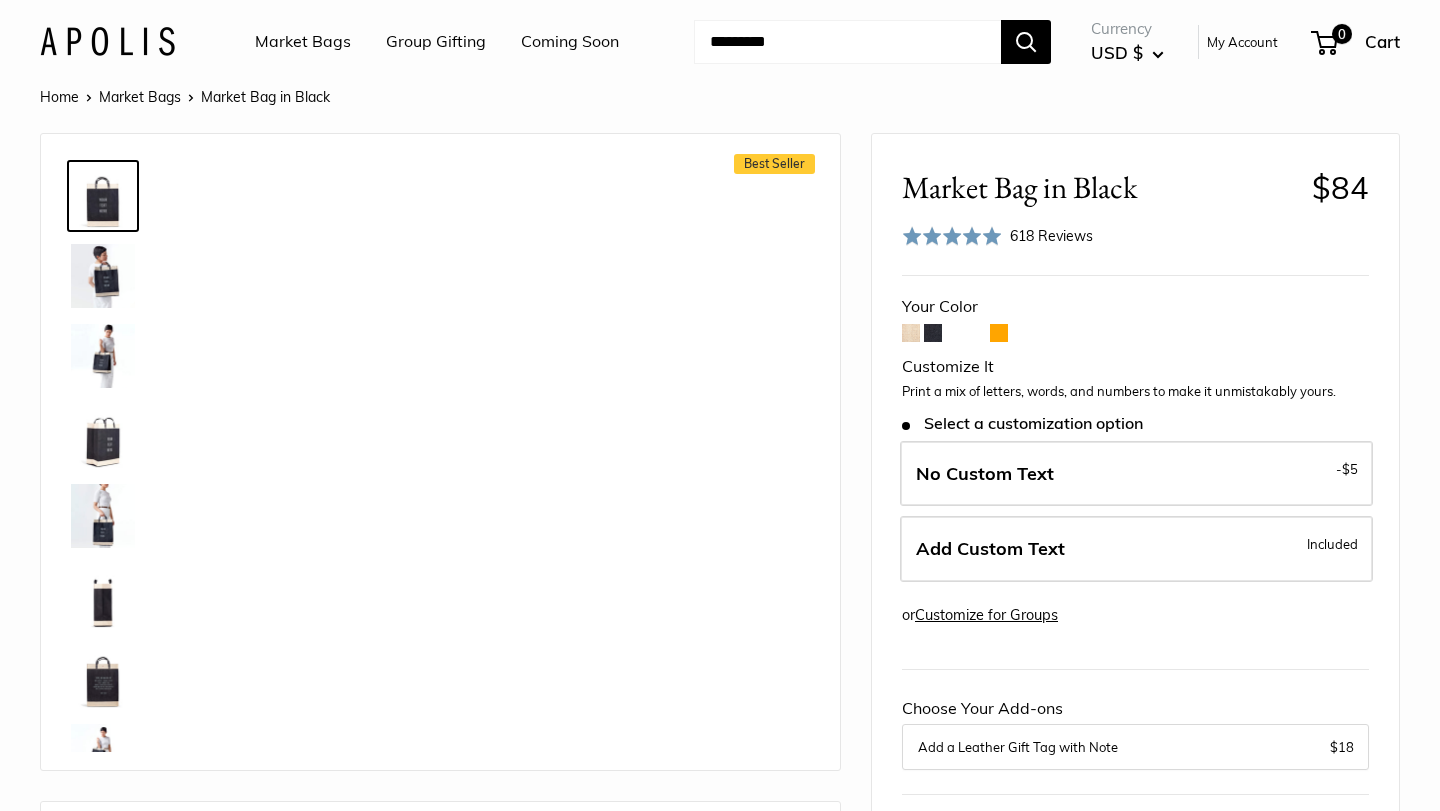 scroll, scrollTop: 0, scrollLeft: 0, axis: both 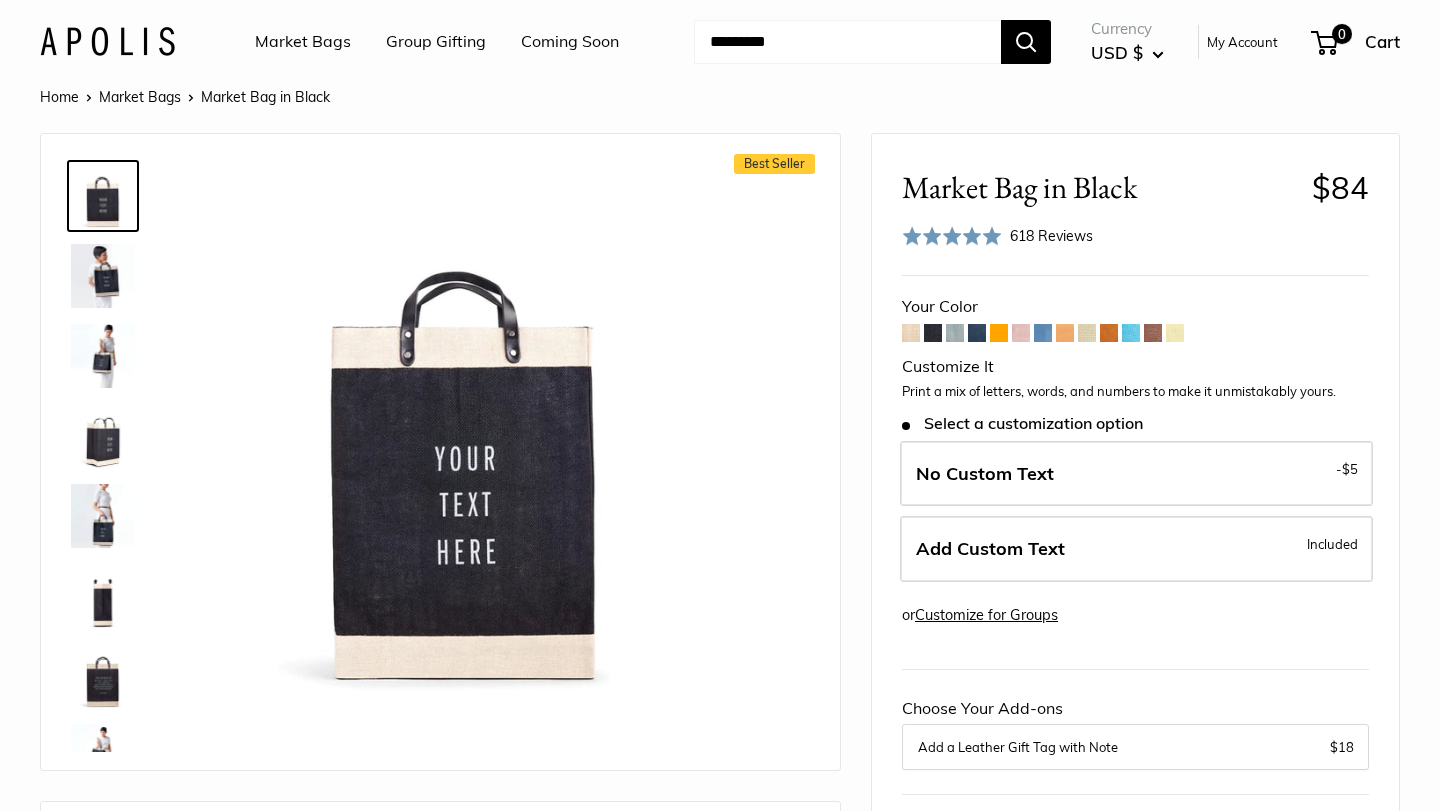 click at bounding box center [955, 333] 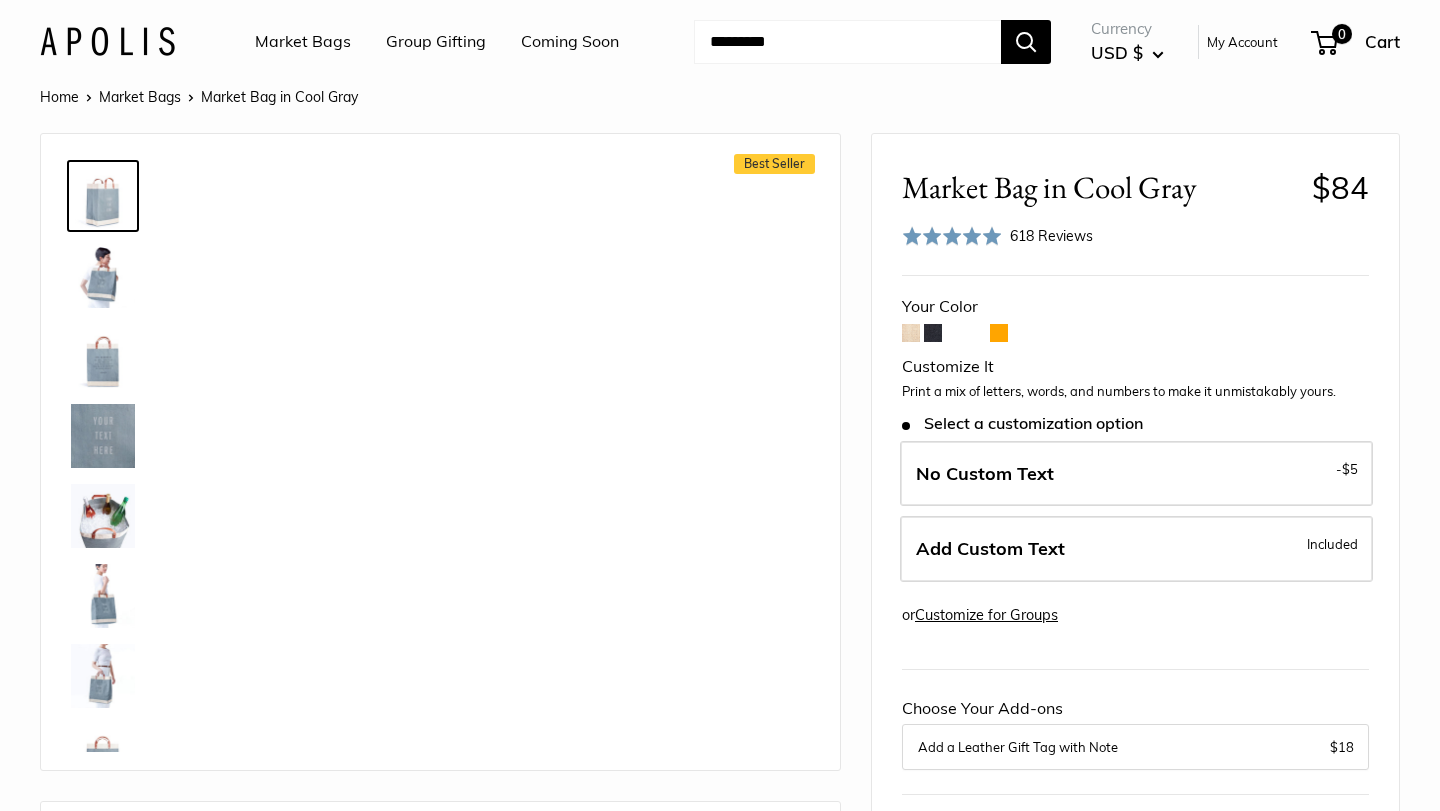 scroll, scrollTop: 0, scrollLeft: 0, axis: both 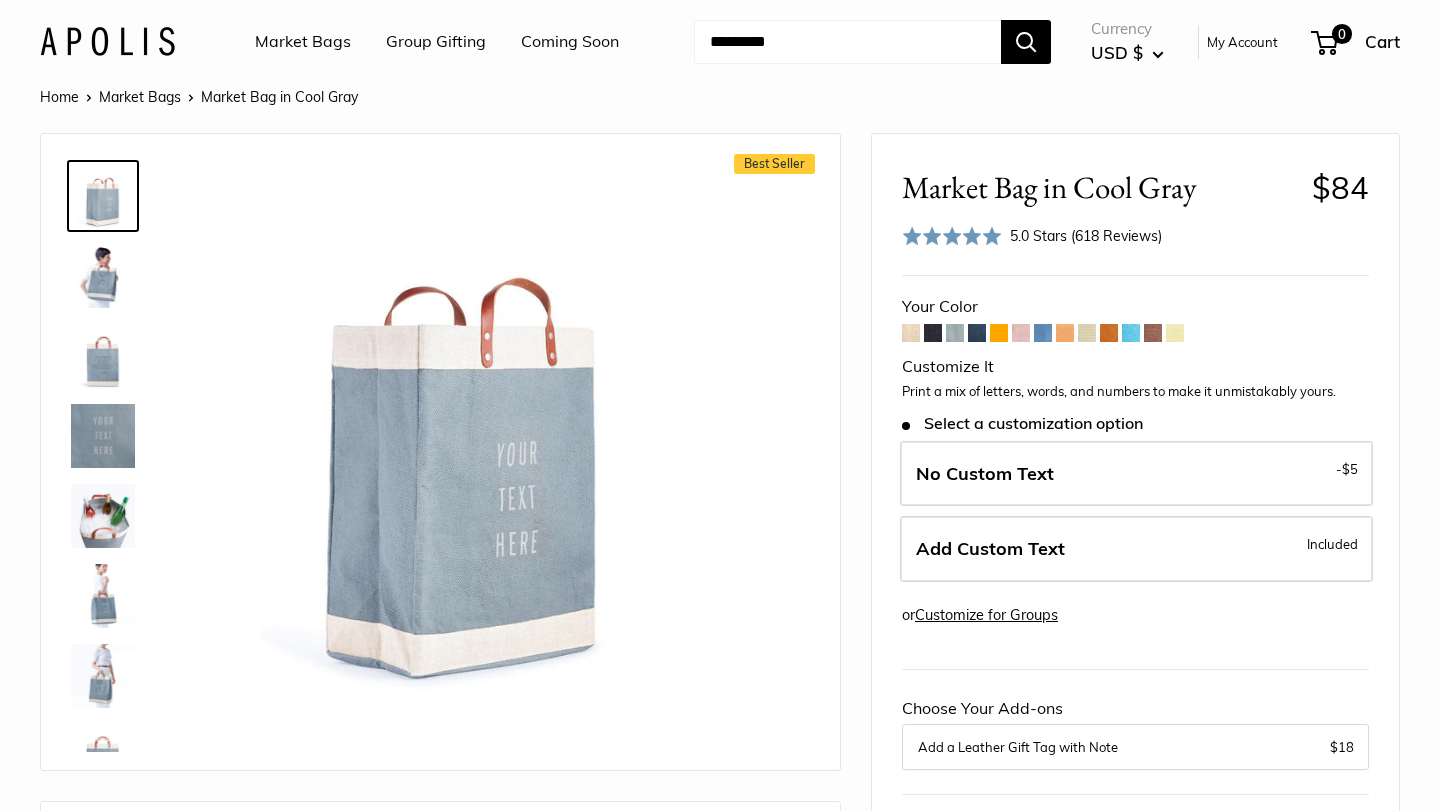 click at bounding box center [977, 333] 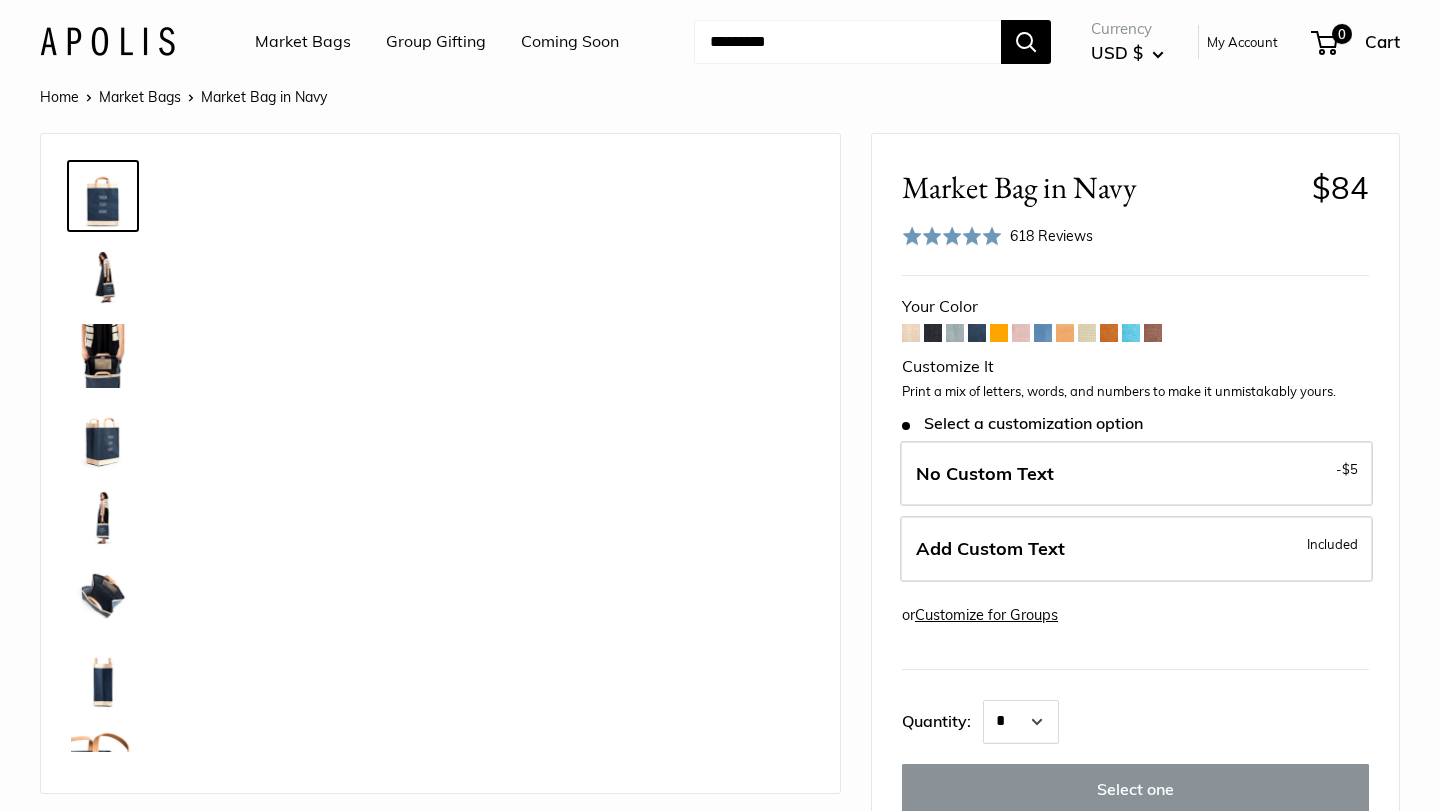 scroll, scrollTop: 0, scrollLeft: 0, axis: both 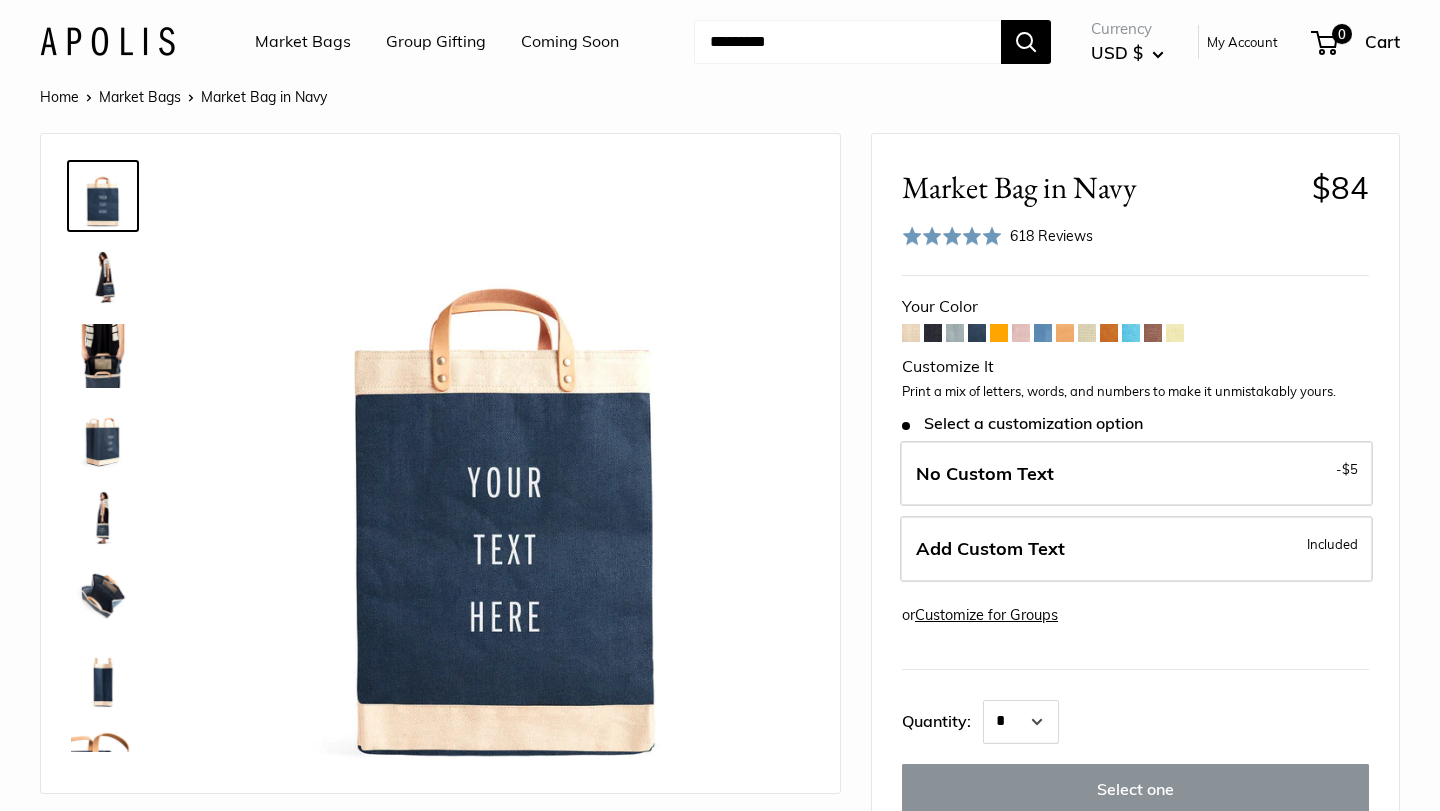 click at bounding box center (999, 333) 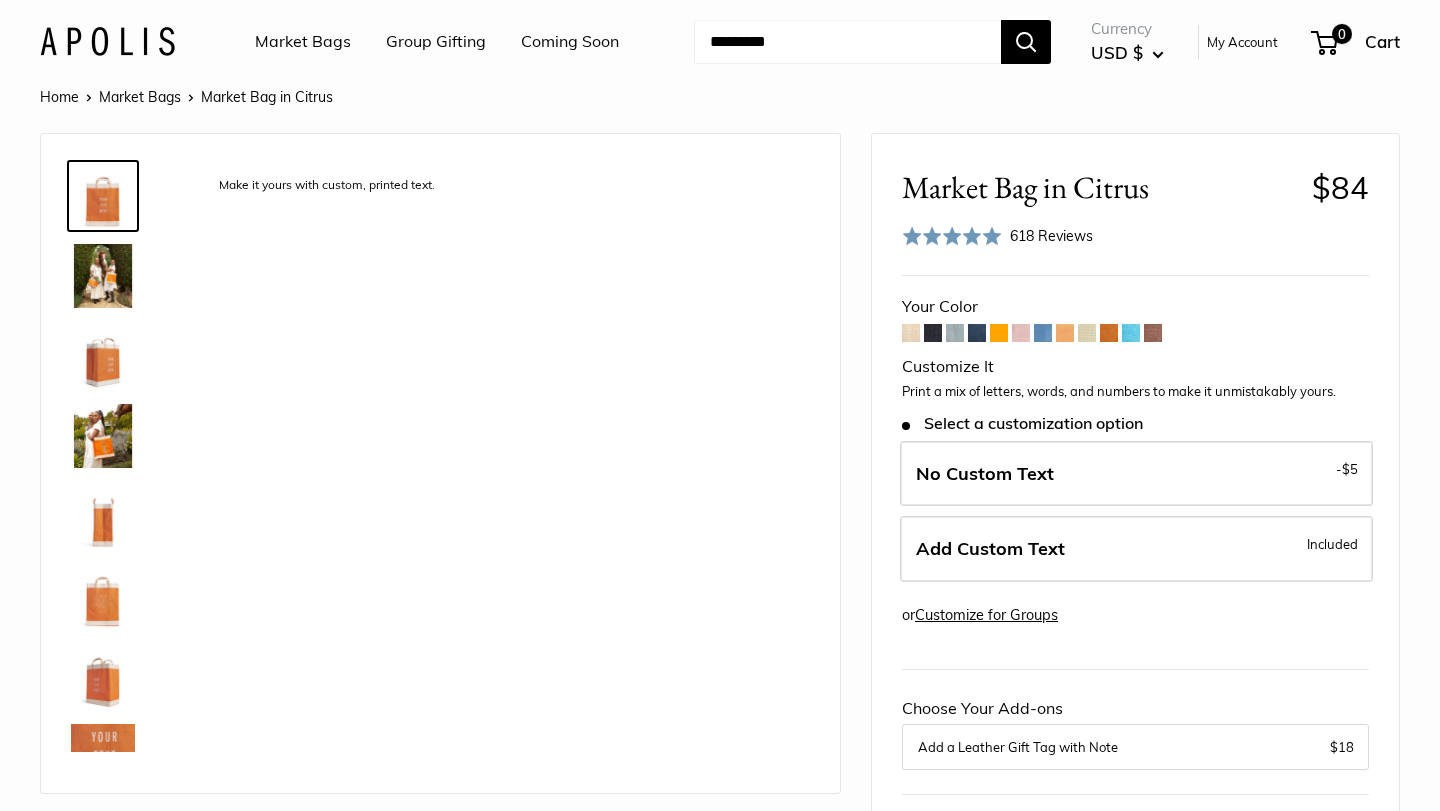 scroll, scrollTop: 0, scrollLeft: 0, axis: both 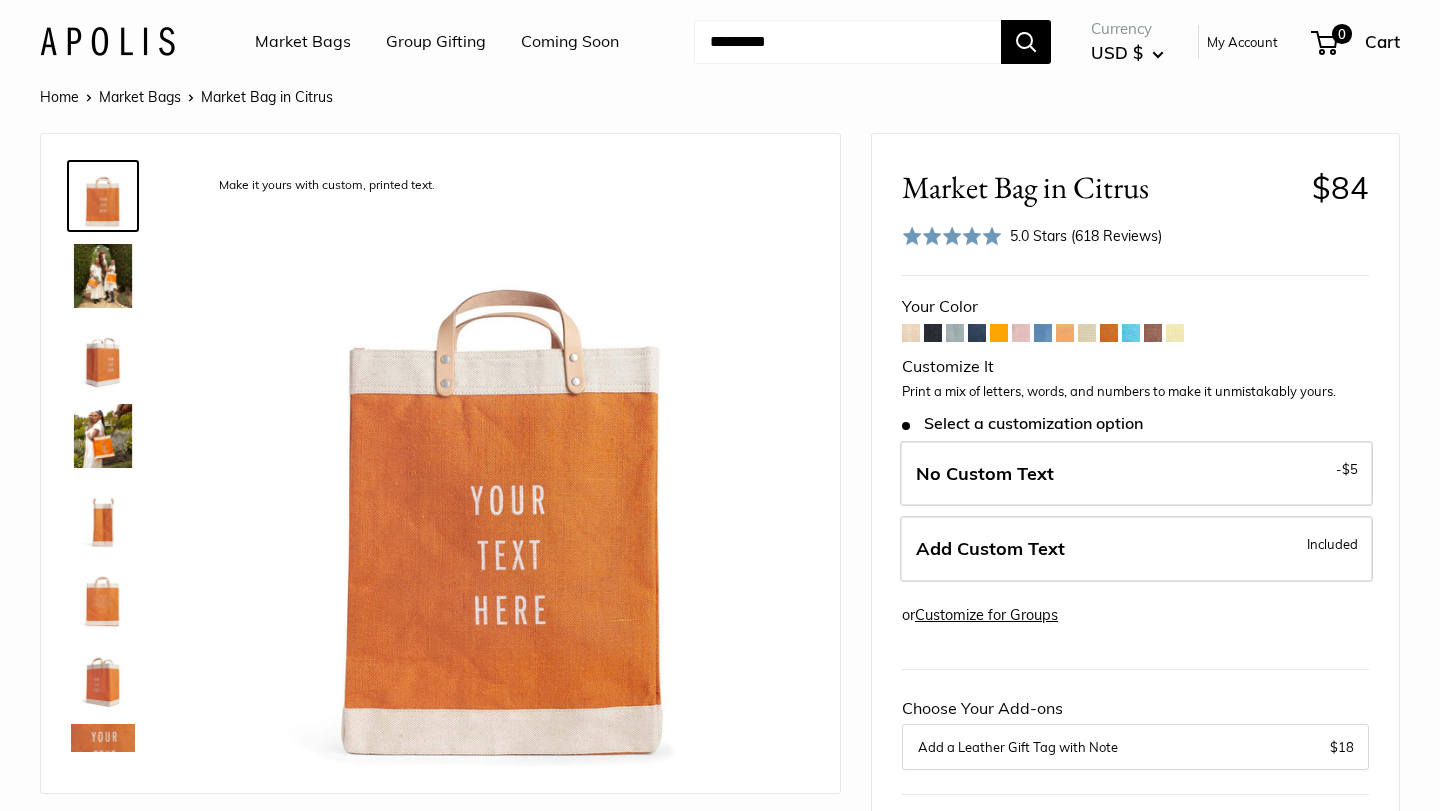 click at bounding box center (1065, 333) 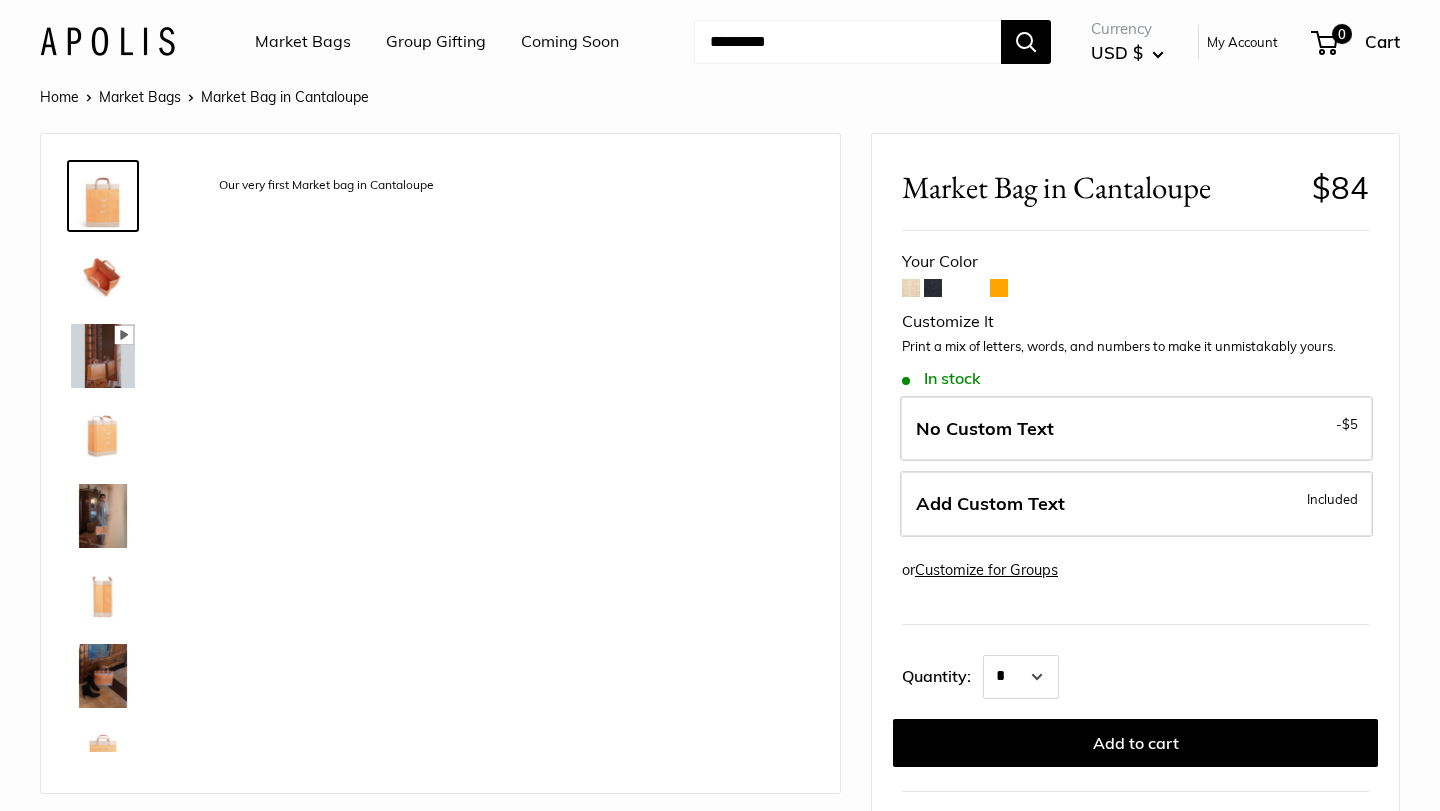 scroll, scrollTop: 0, scrollLeft: 0, axis: both 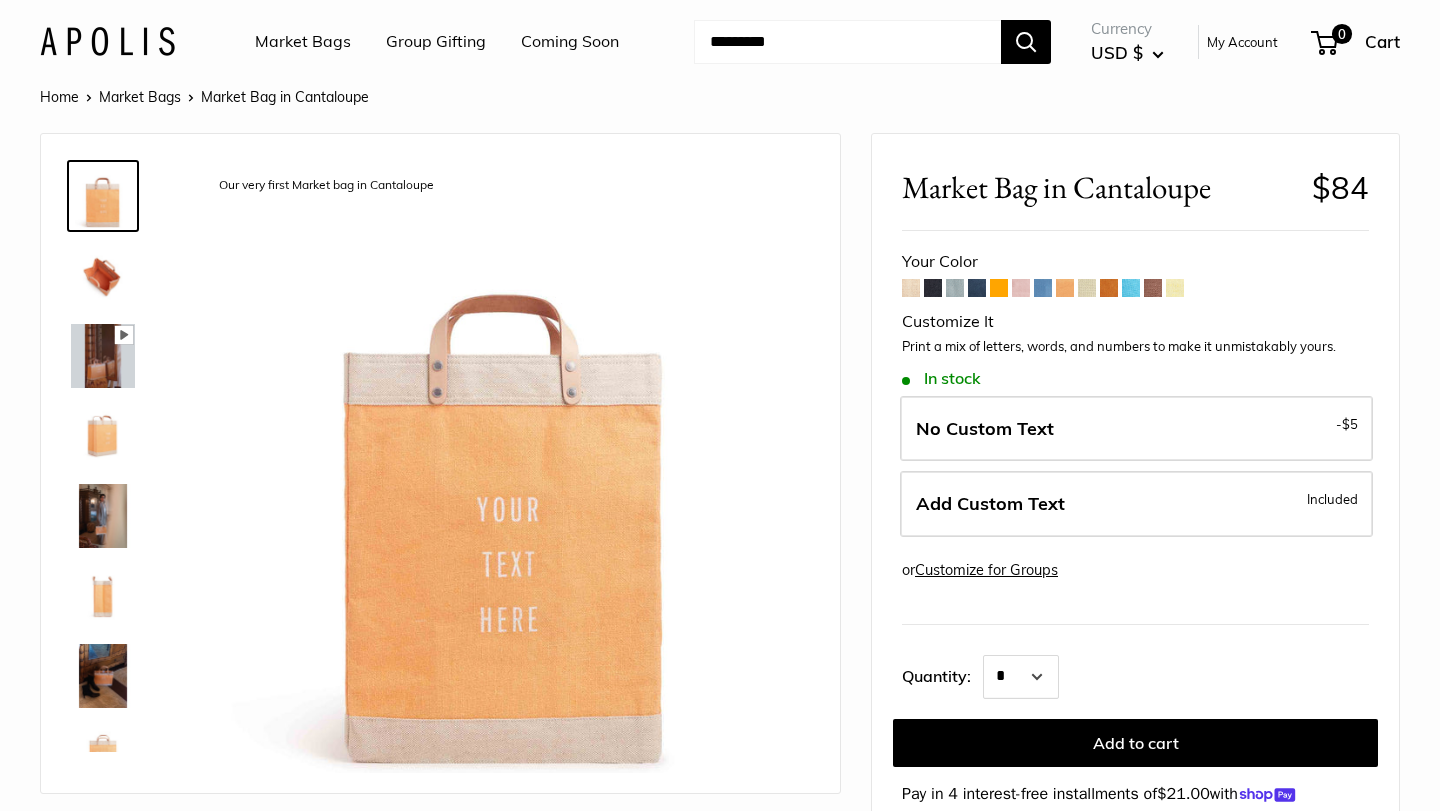 click at bounding box center [1109, 288] 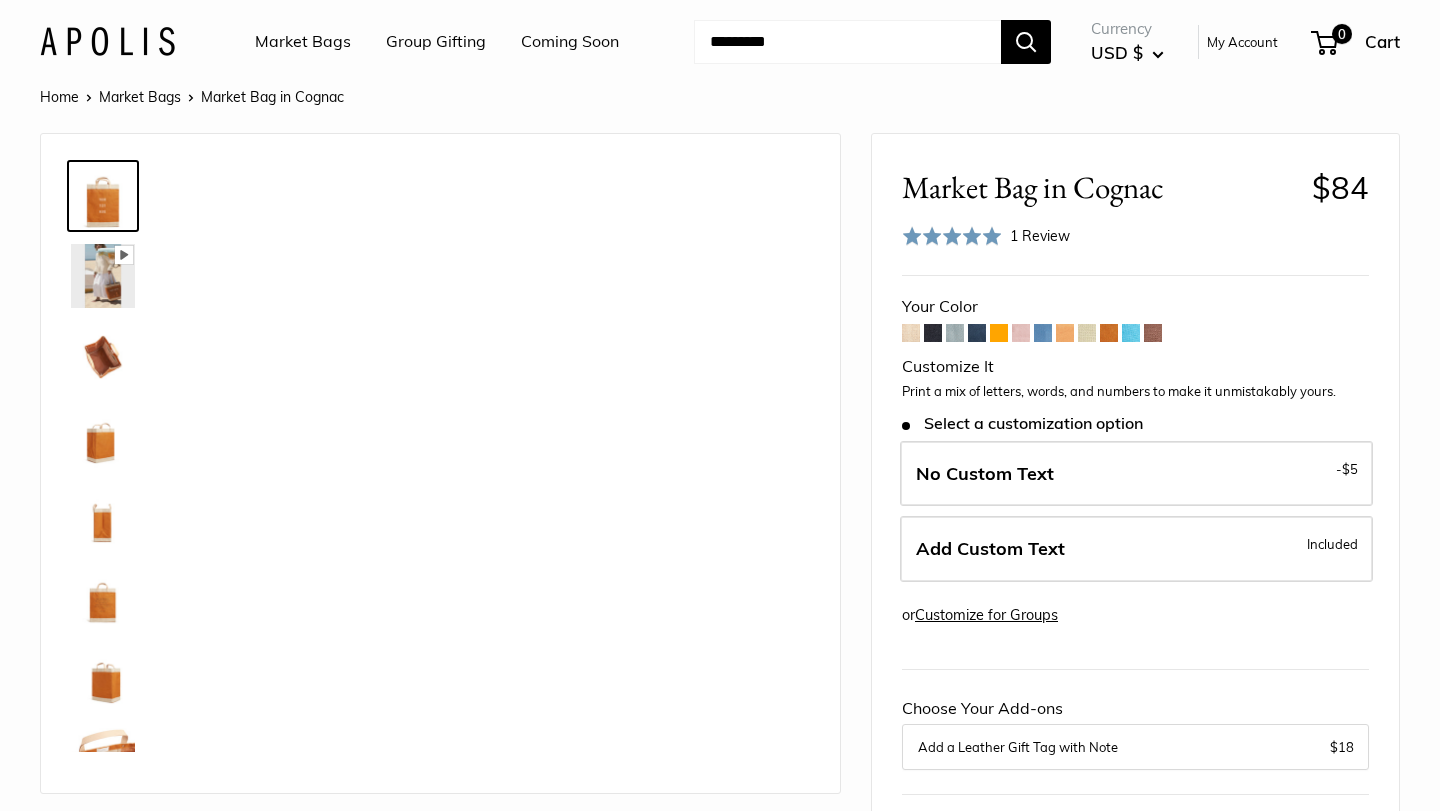 scroll, scrollTop: 0, scrollLeft: 0, axis: both 